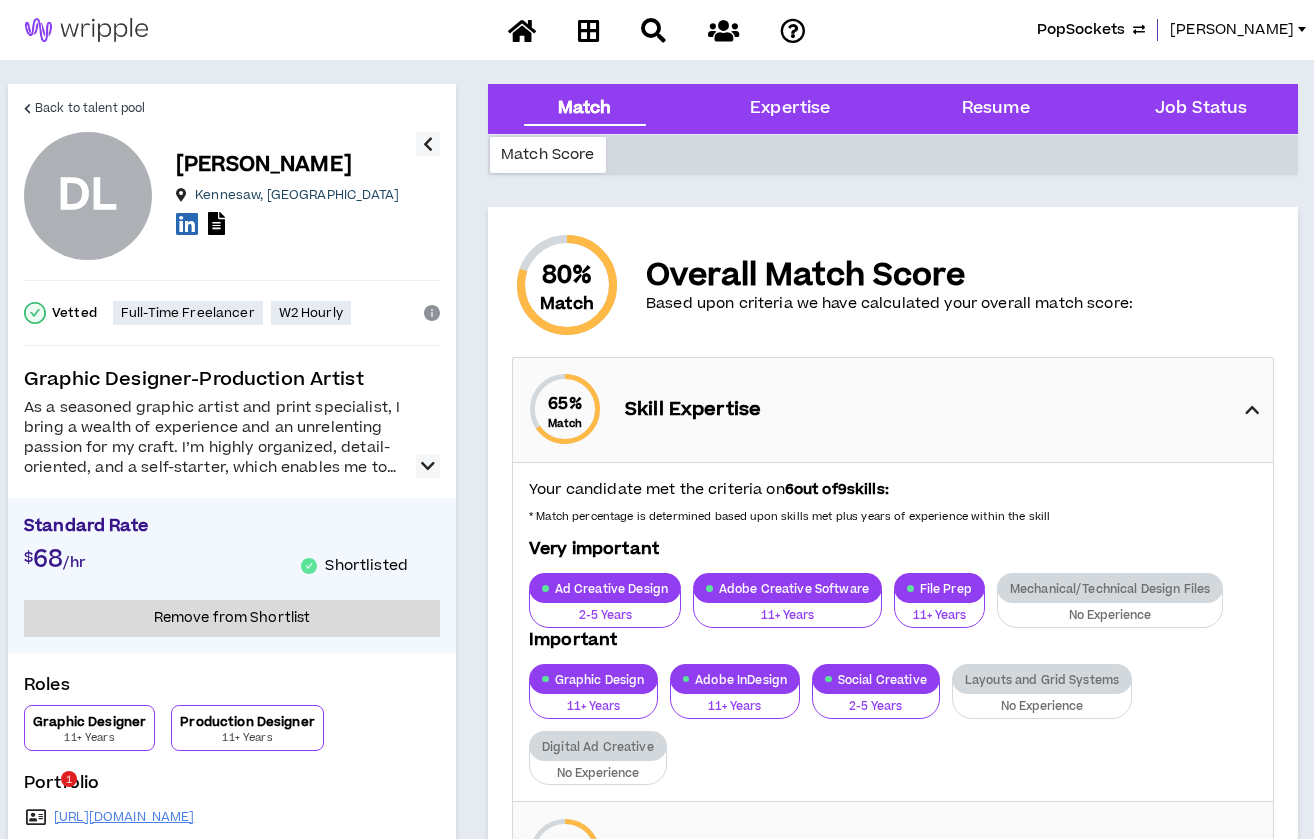 scroll, scrollTop: 0, scrollLeft: 0, axis: both 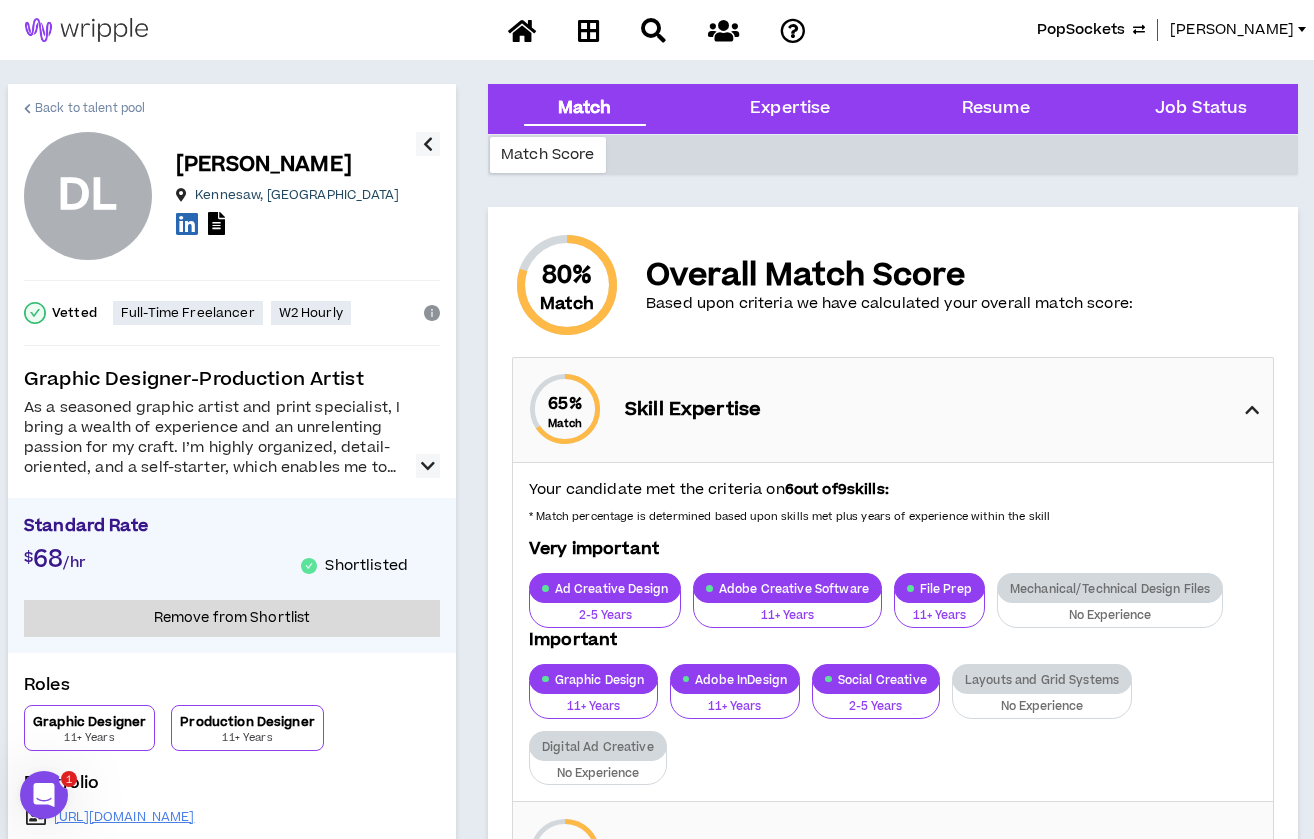 click on "Back to talent pool" at bounding box center (90, 108) 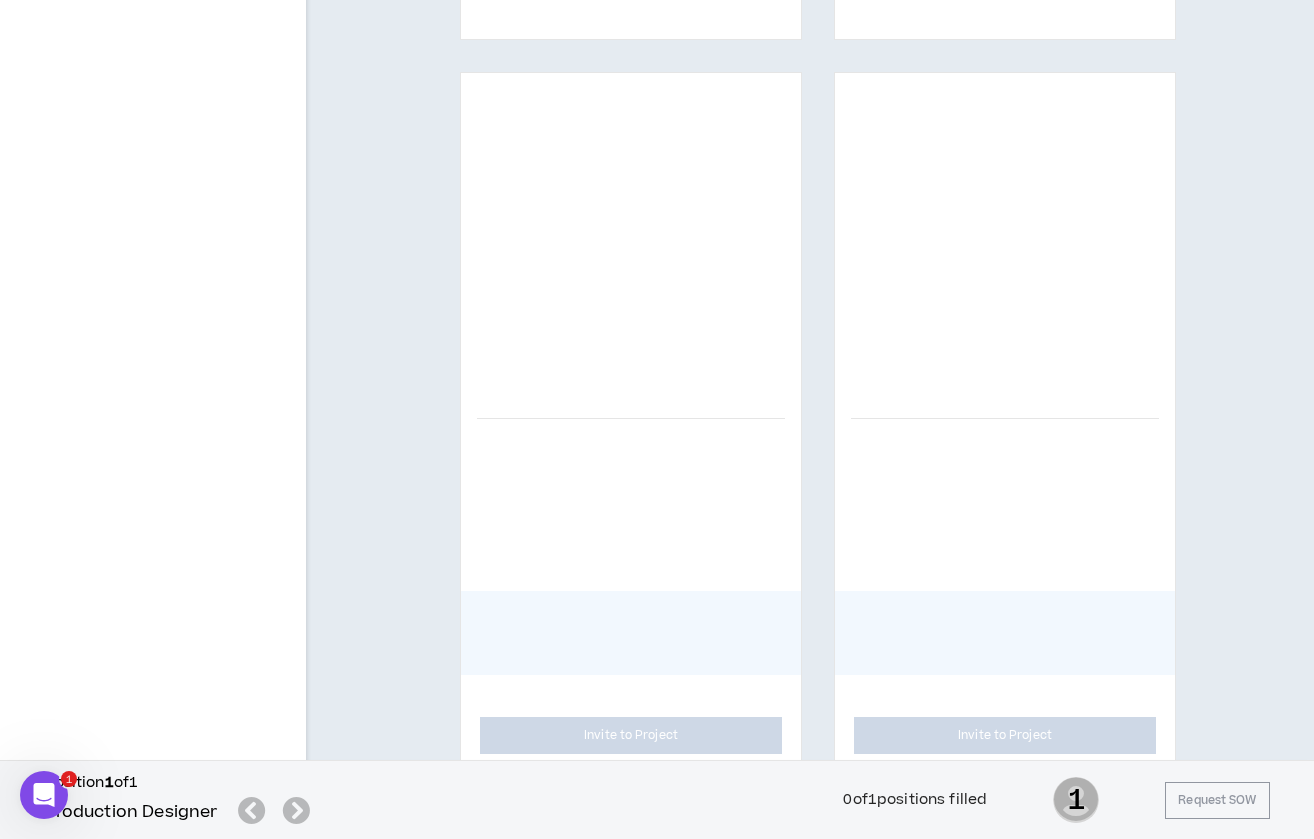 scroll, scrollTop: 2736, scrollLeft: 0, axis: vertical 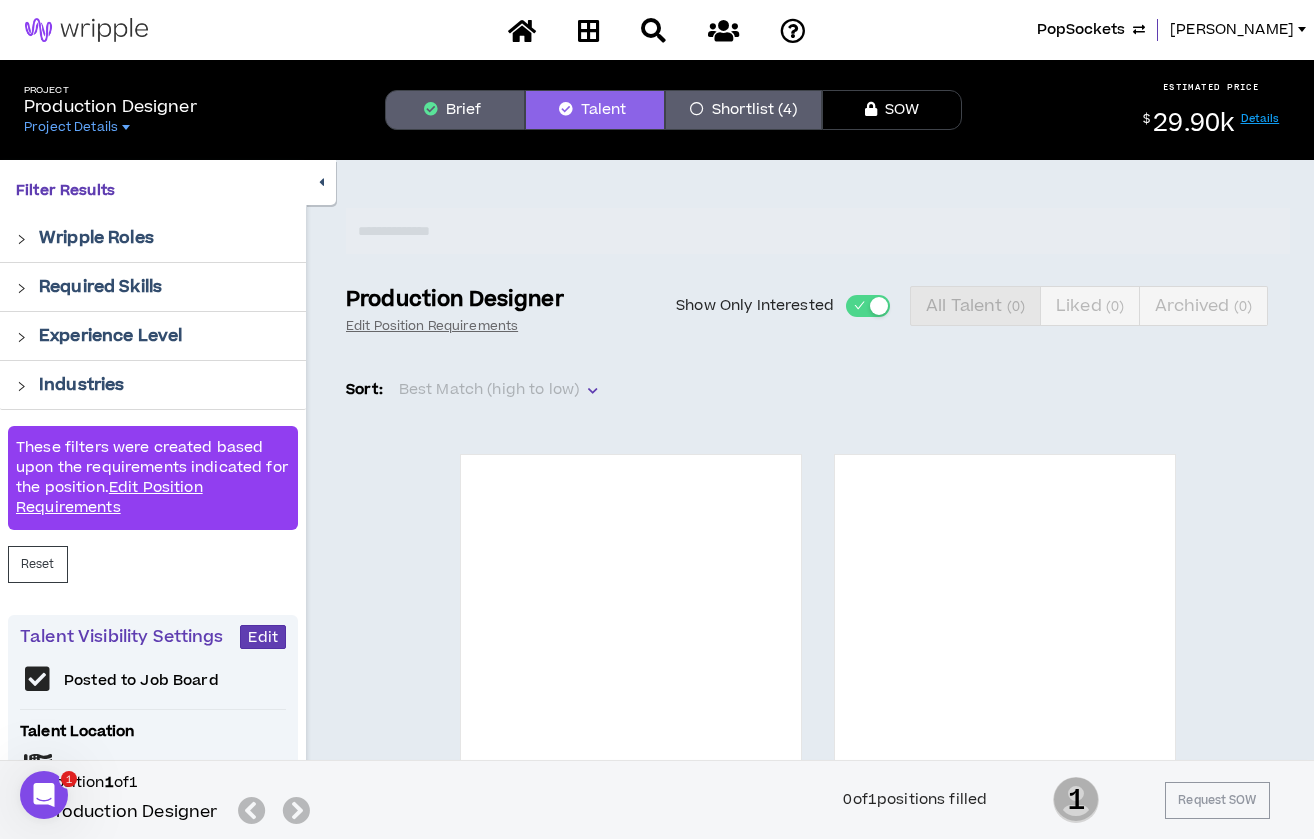 click on "PopSockets" at bounding box center [1081, 30] 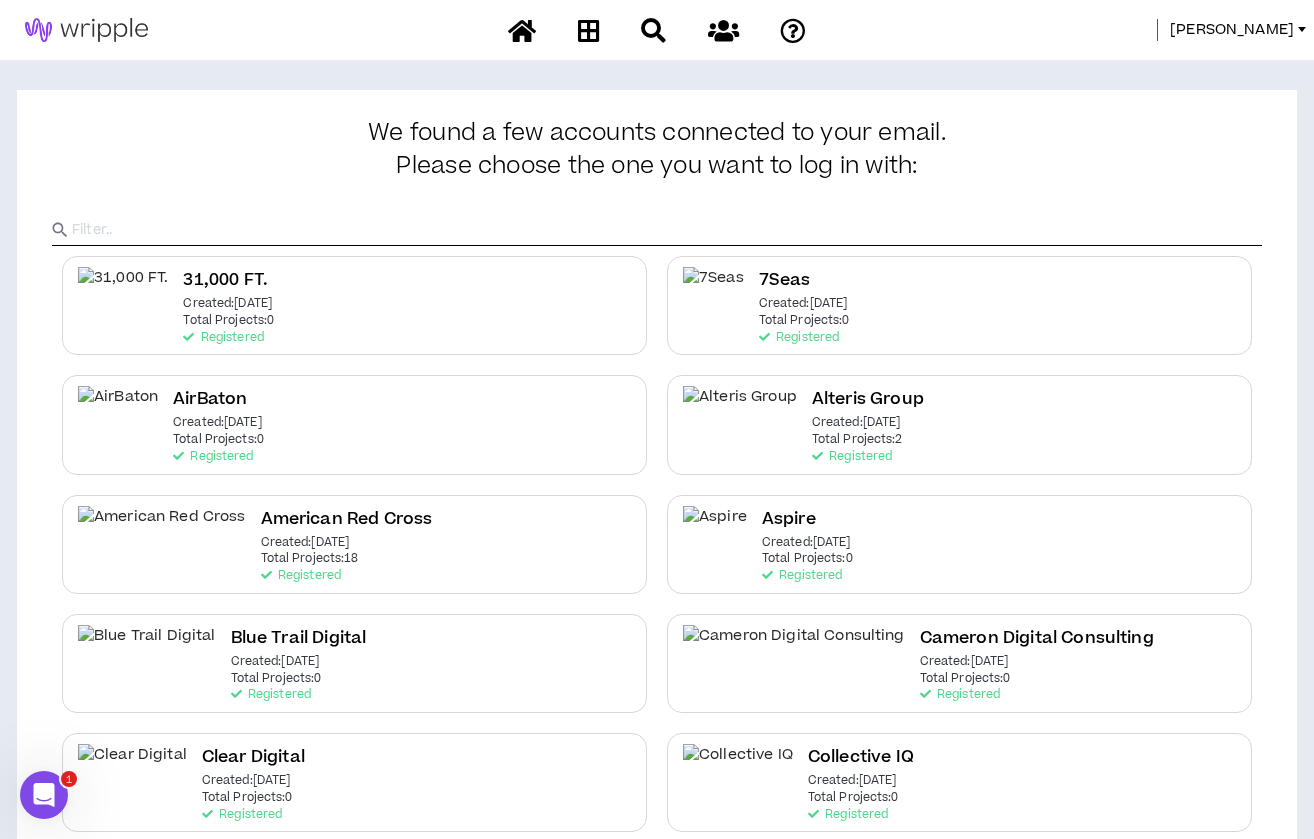click at bounding box center (667, 230) 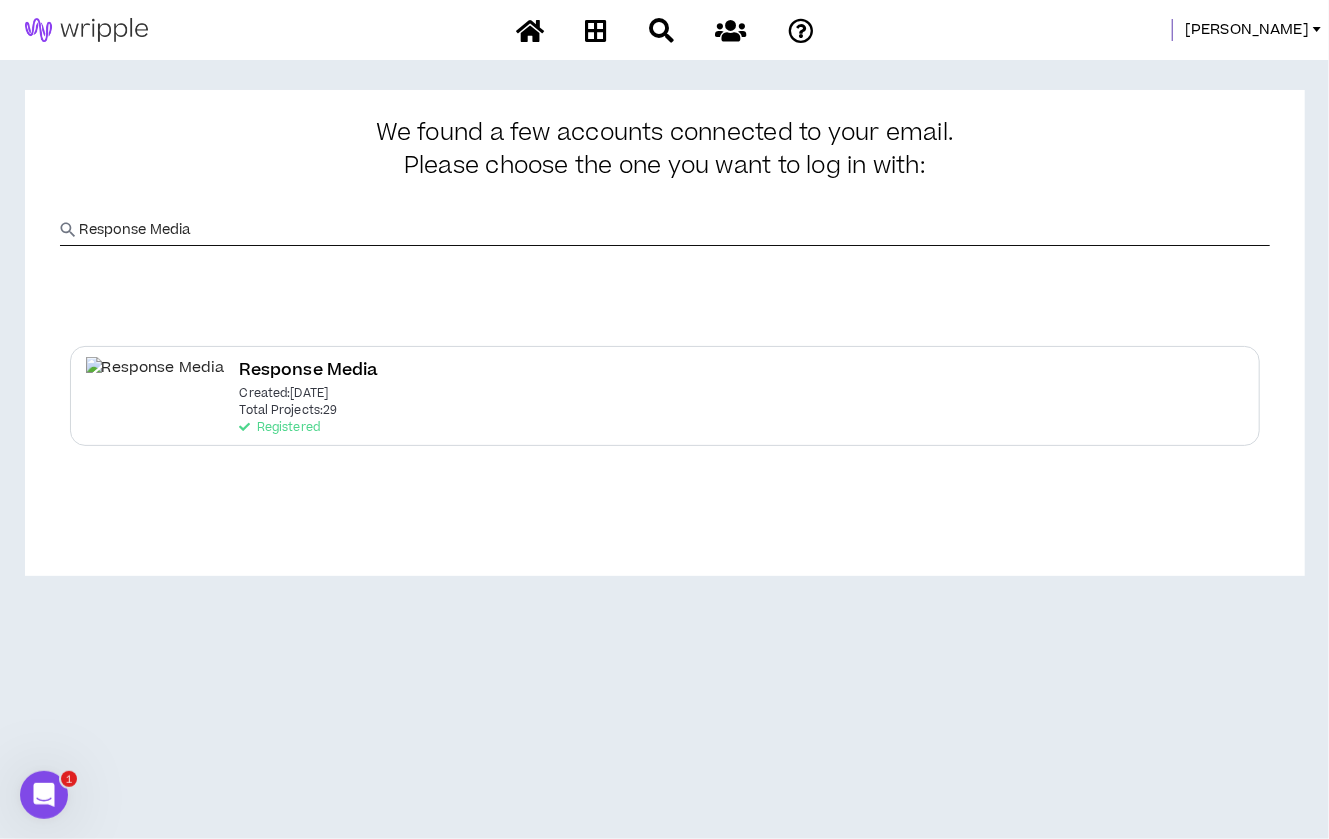 type on "Response Media" 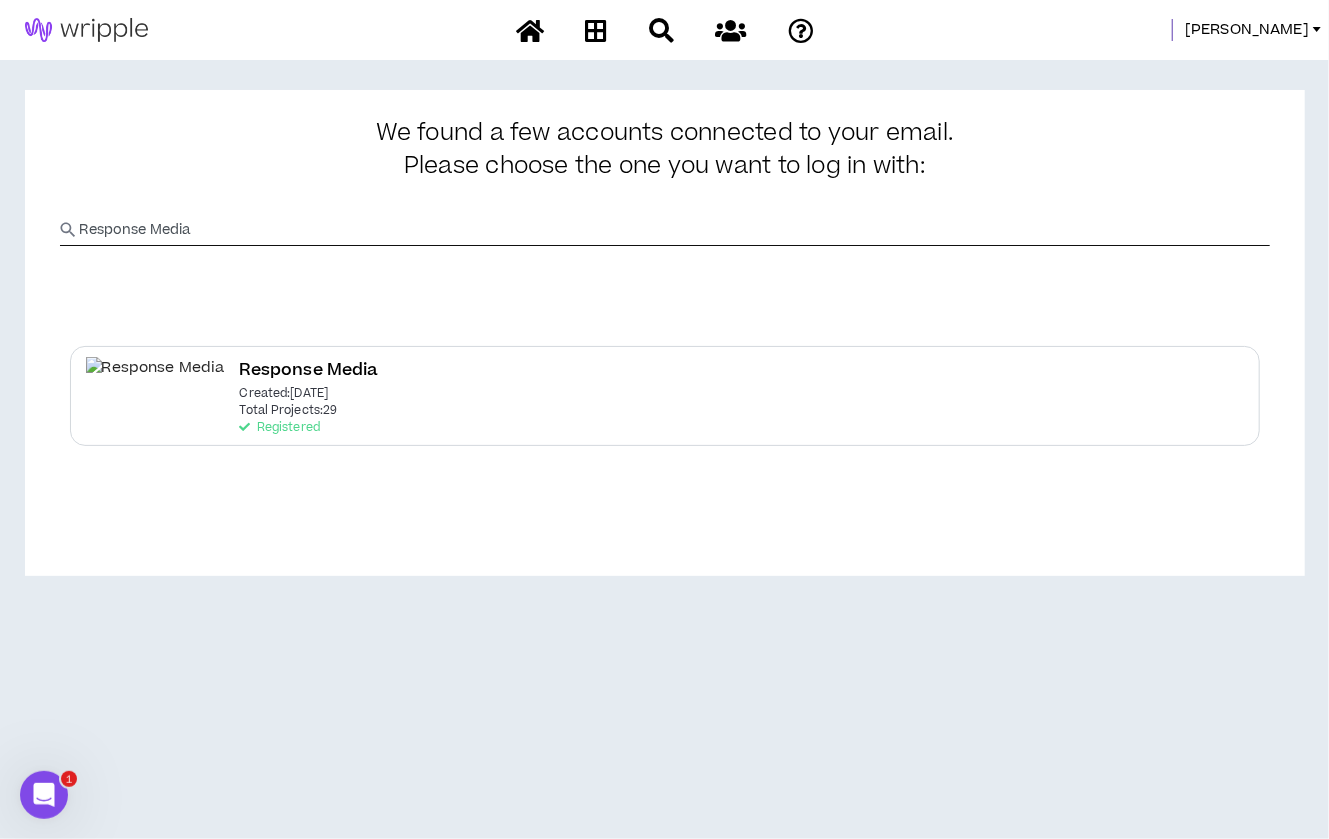 click on "Created:  [DATE]" at bounding box center (283, 394) 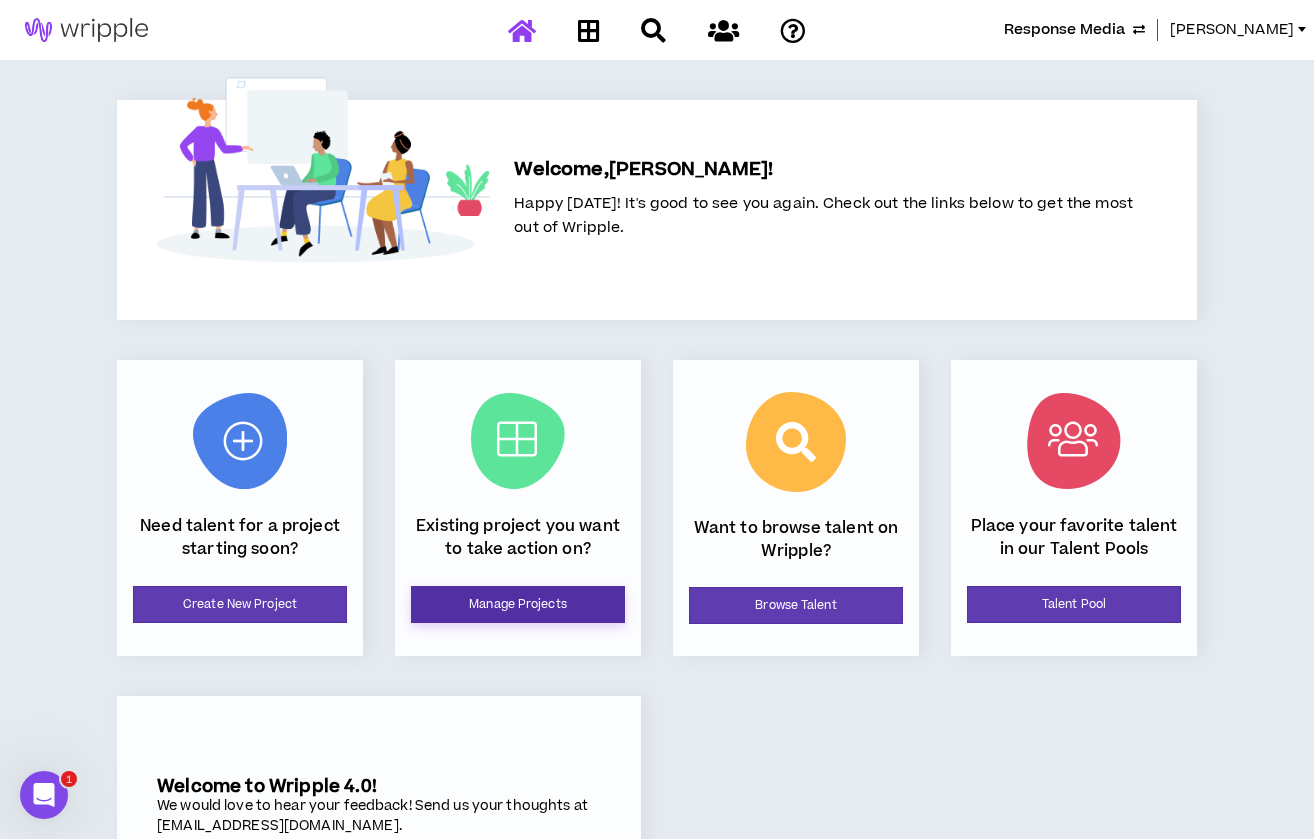 click on "Manage Projects" at bounding box center (518, 604) 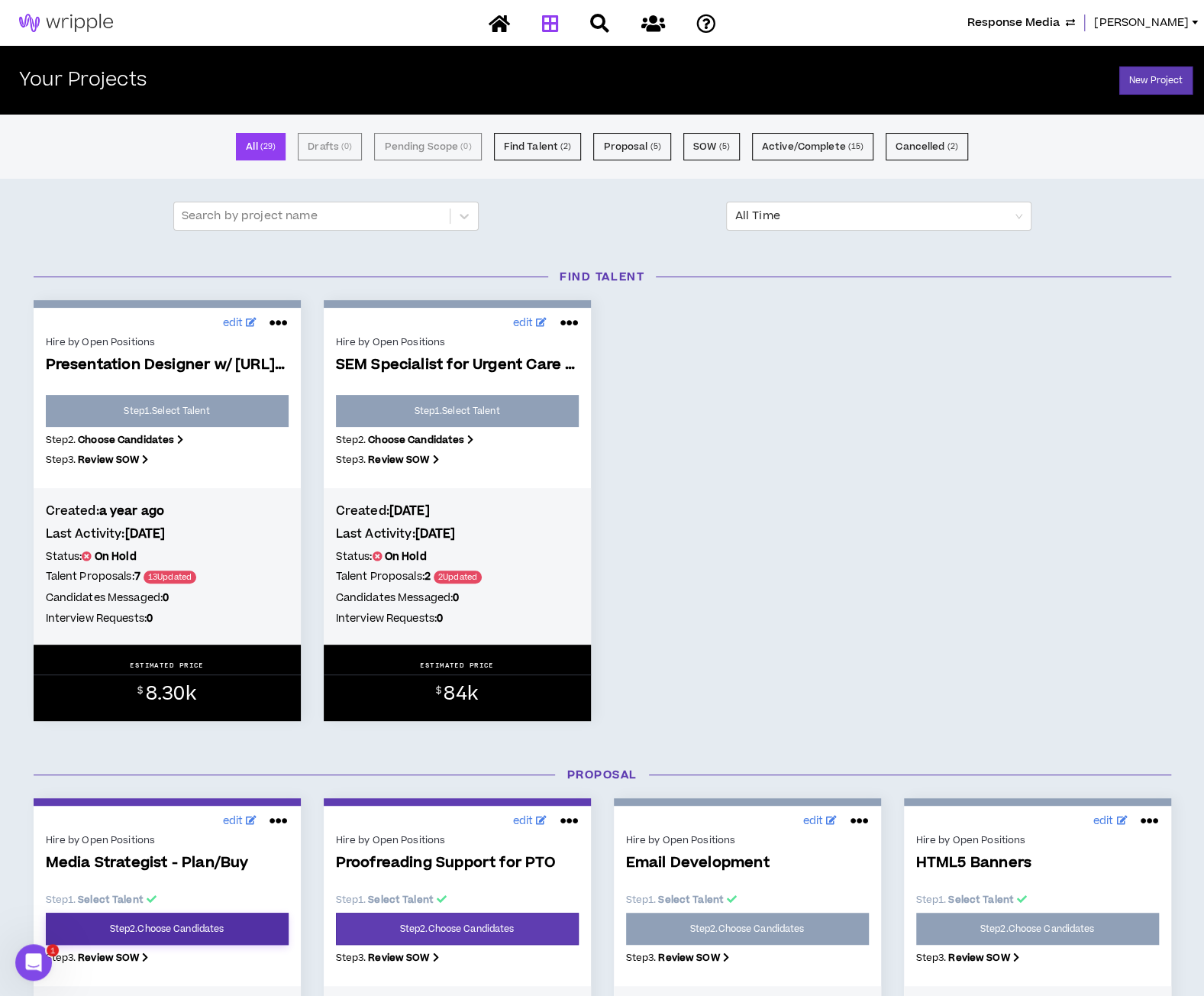 click on "Step  2 .  Choose Candidates" at bounding box center [167, 929] 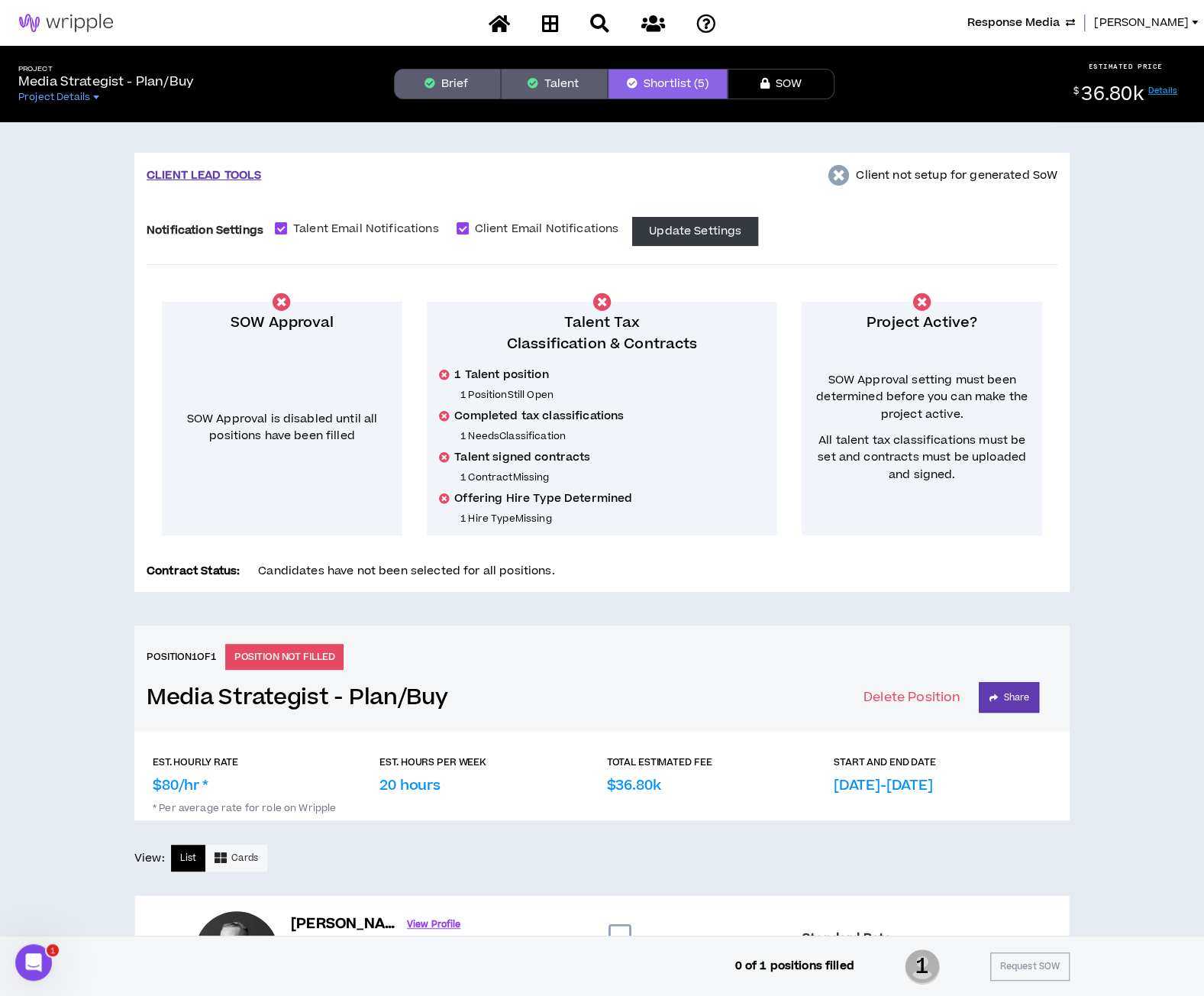 click on "Talent" at bounding box center (554, 84) 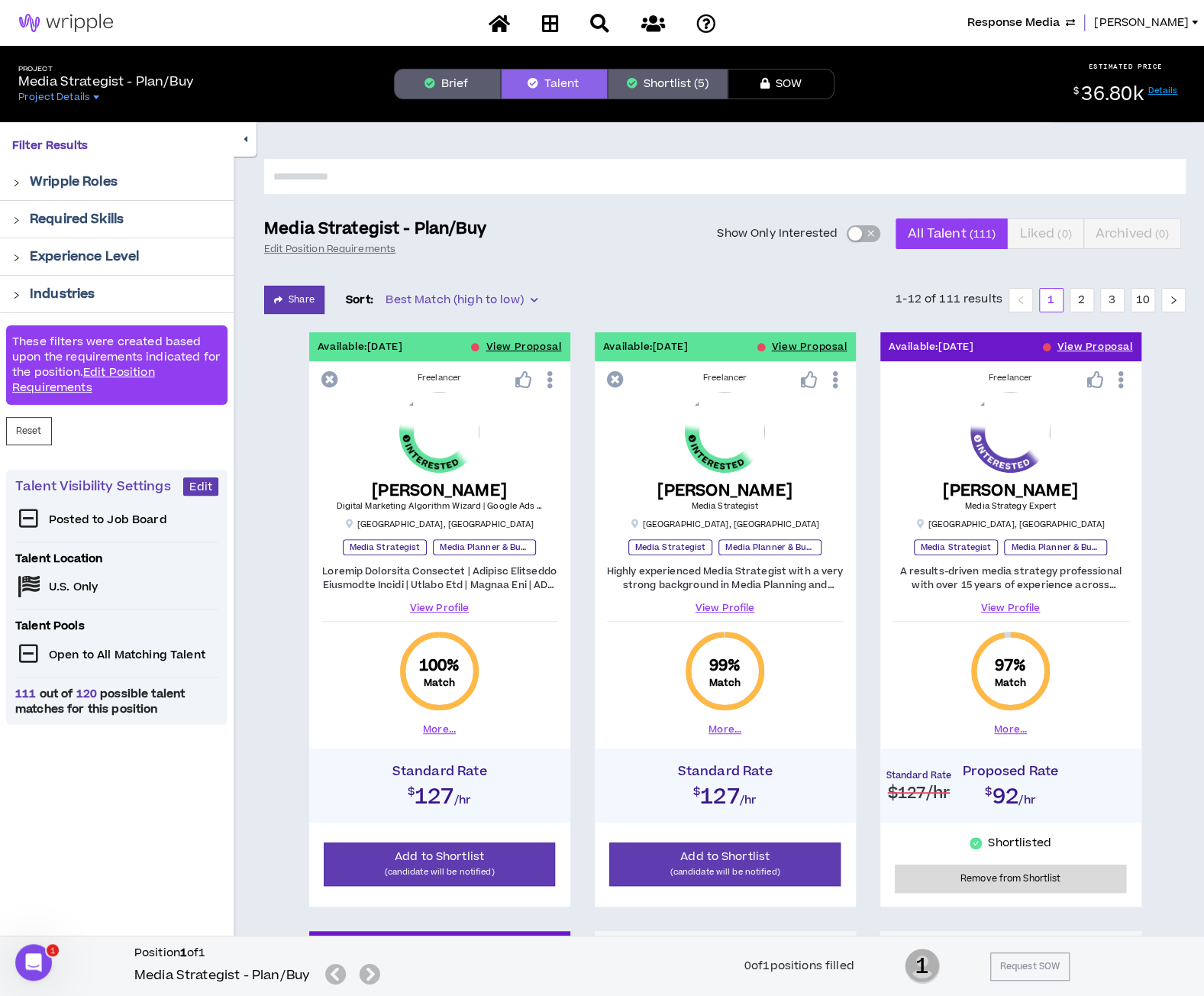 click 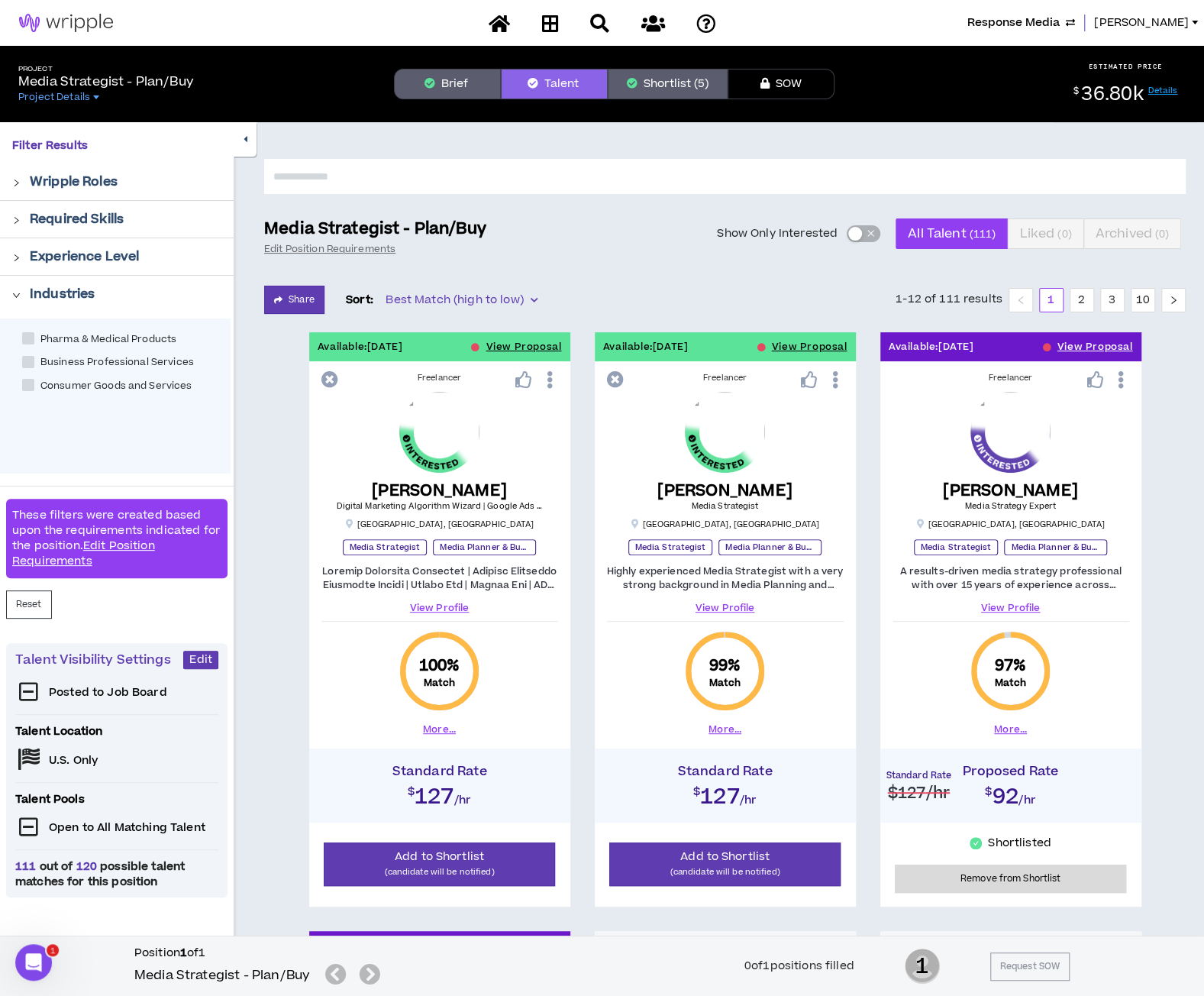 click on "Pharma & Medical Products" at bounding box center [123, 339] 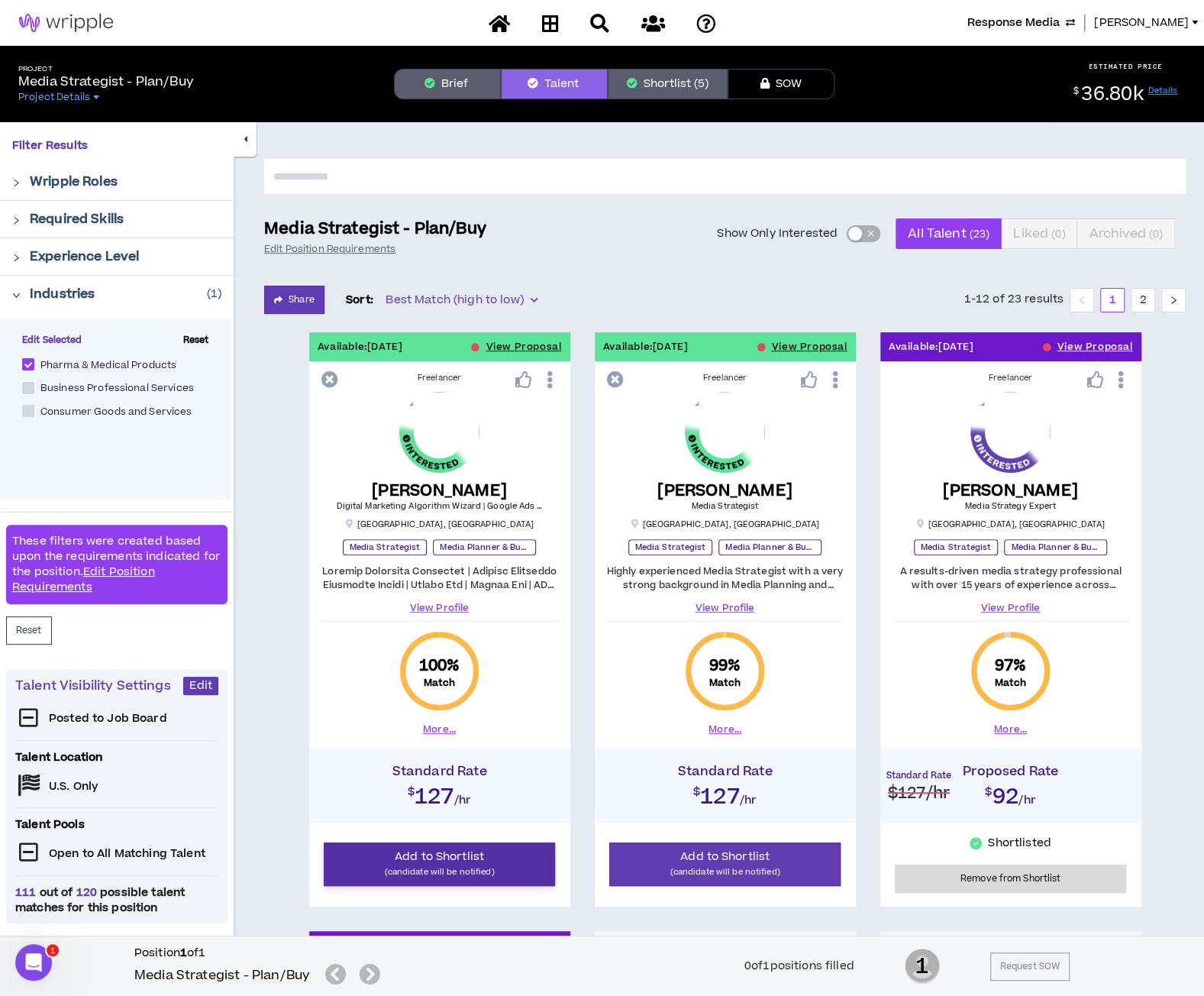 click on "(candidate will be notified)" at bounding box center [440, 872] 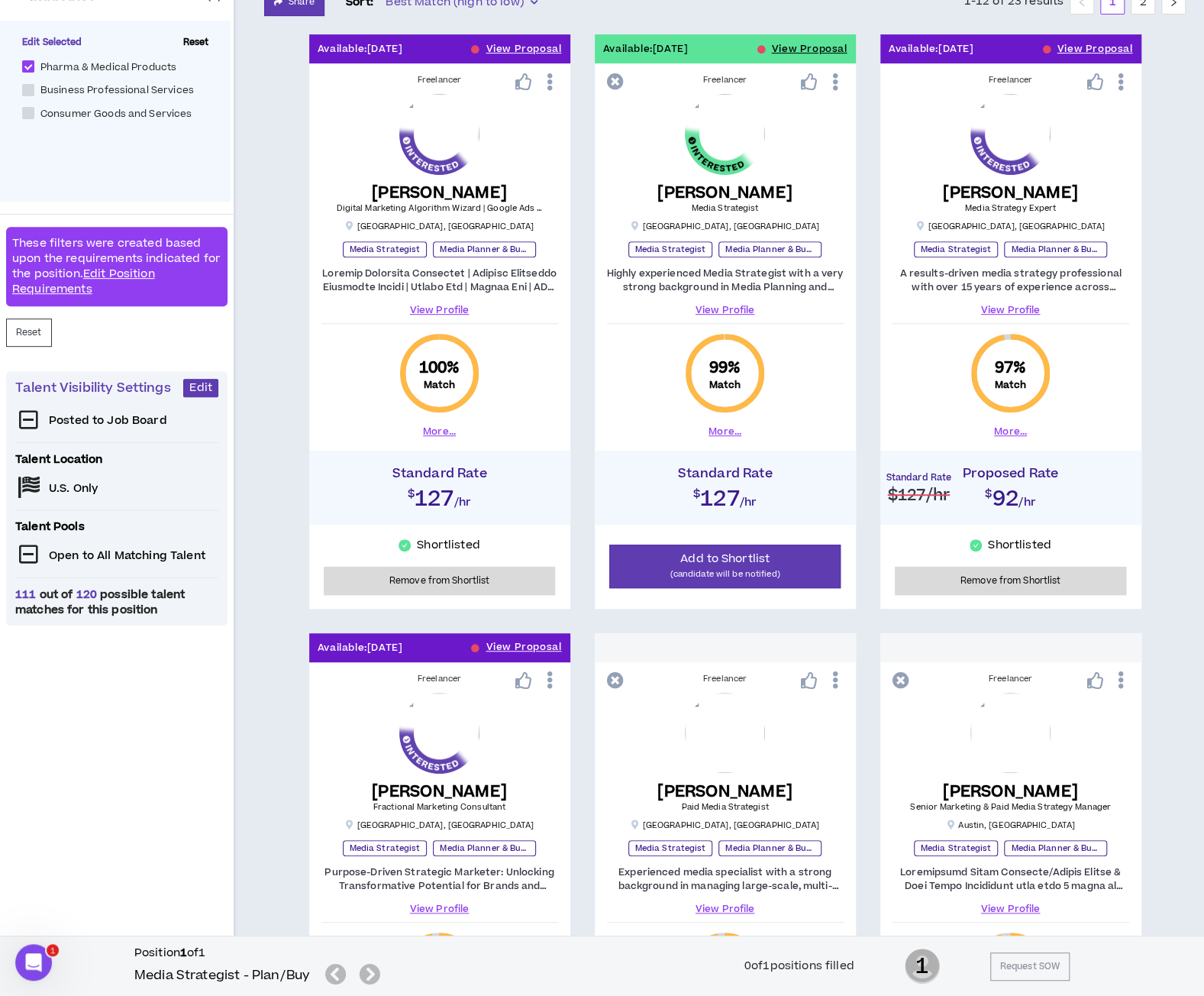 scroll, scrollTop: 0, scrollLeft: 0, axis: both 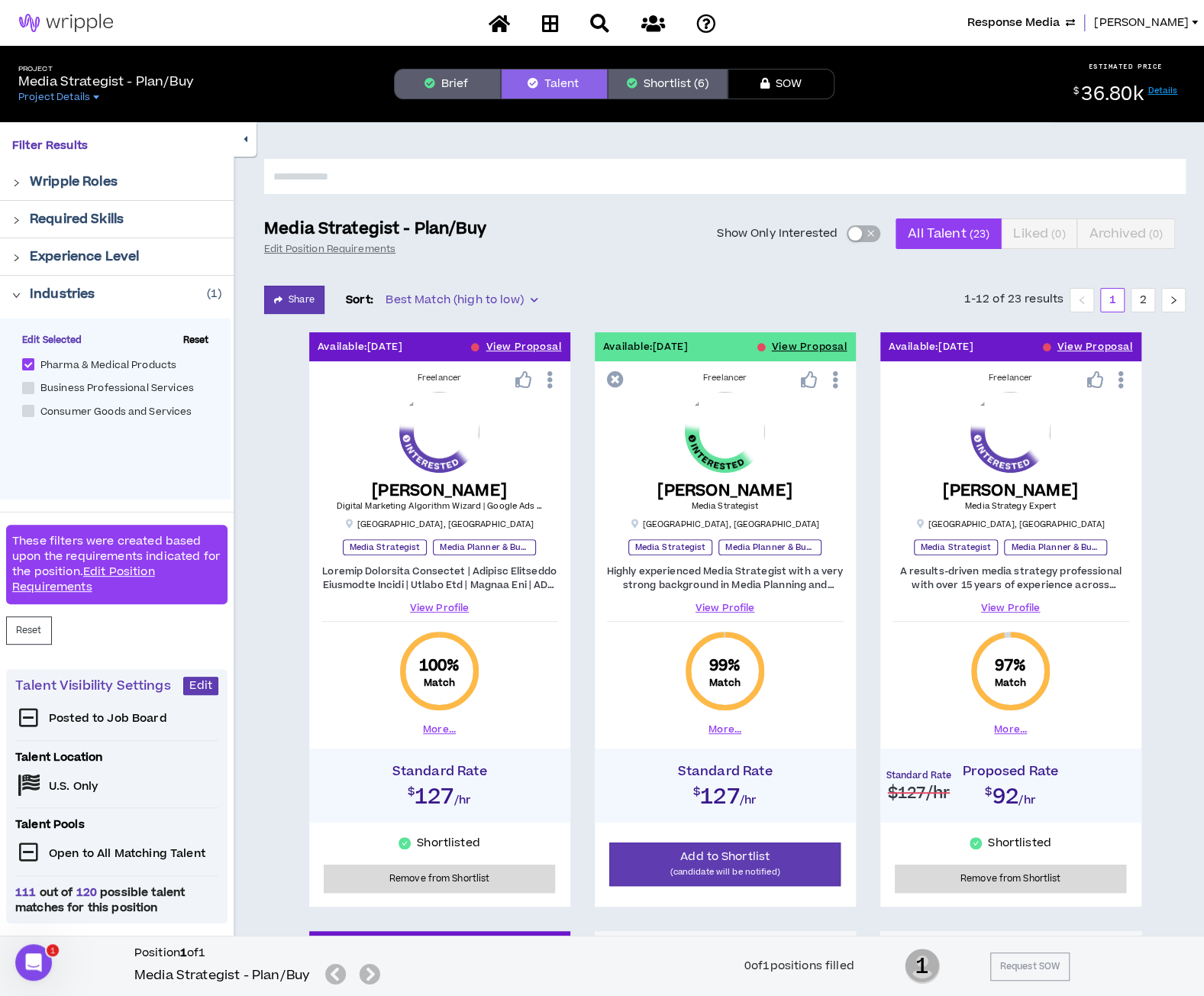 click on "Response Media" at bounding box center (1013, 23) 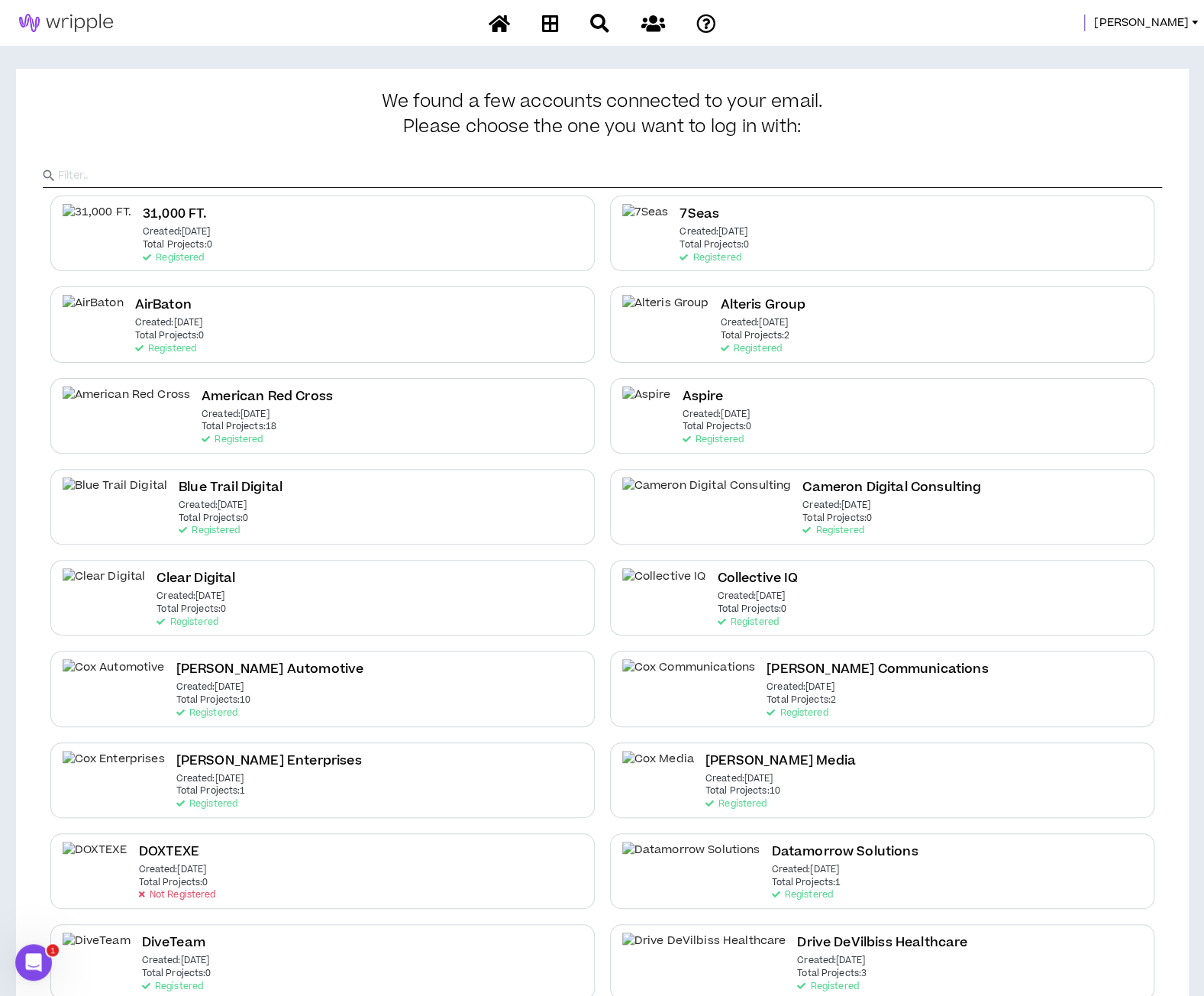 click at bounding box center [610, 176] 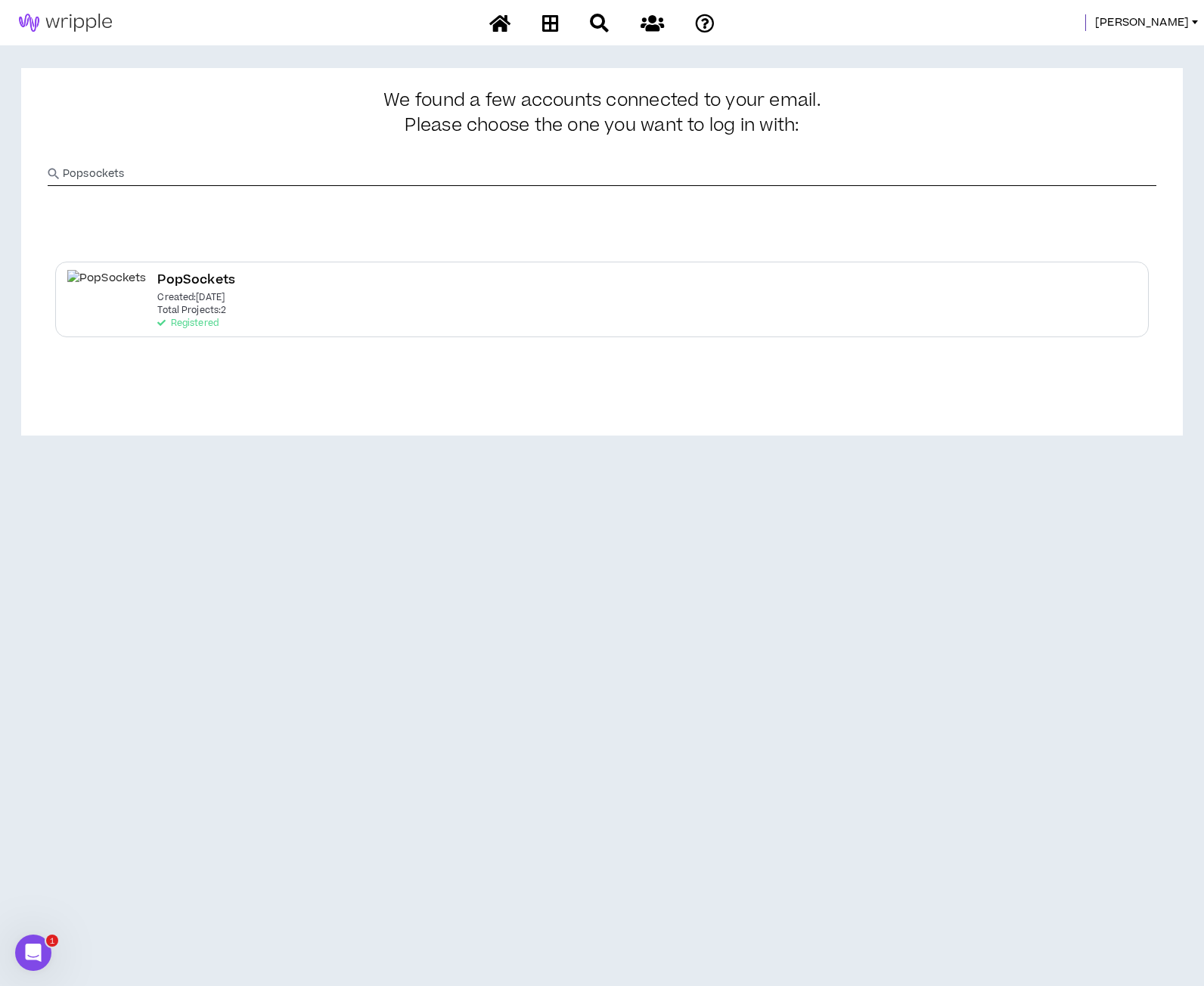 click on "PopSockets Created:  [DATE] Total Projects:  2    Registered" at bounding box center (602, 299) 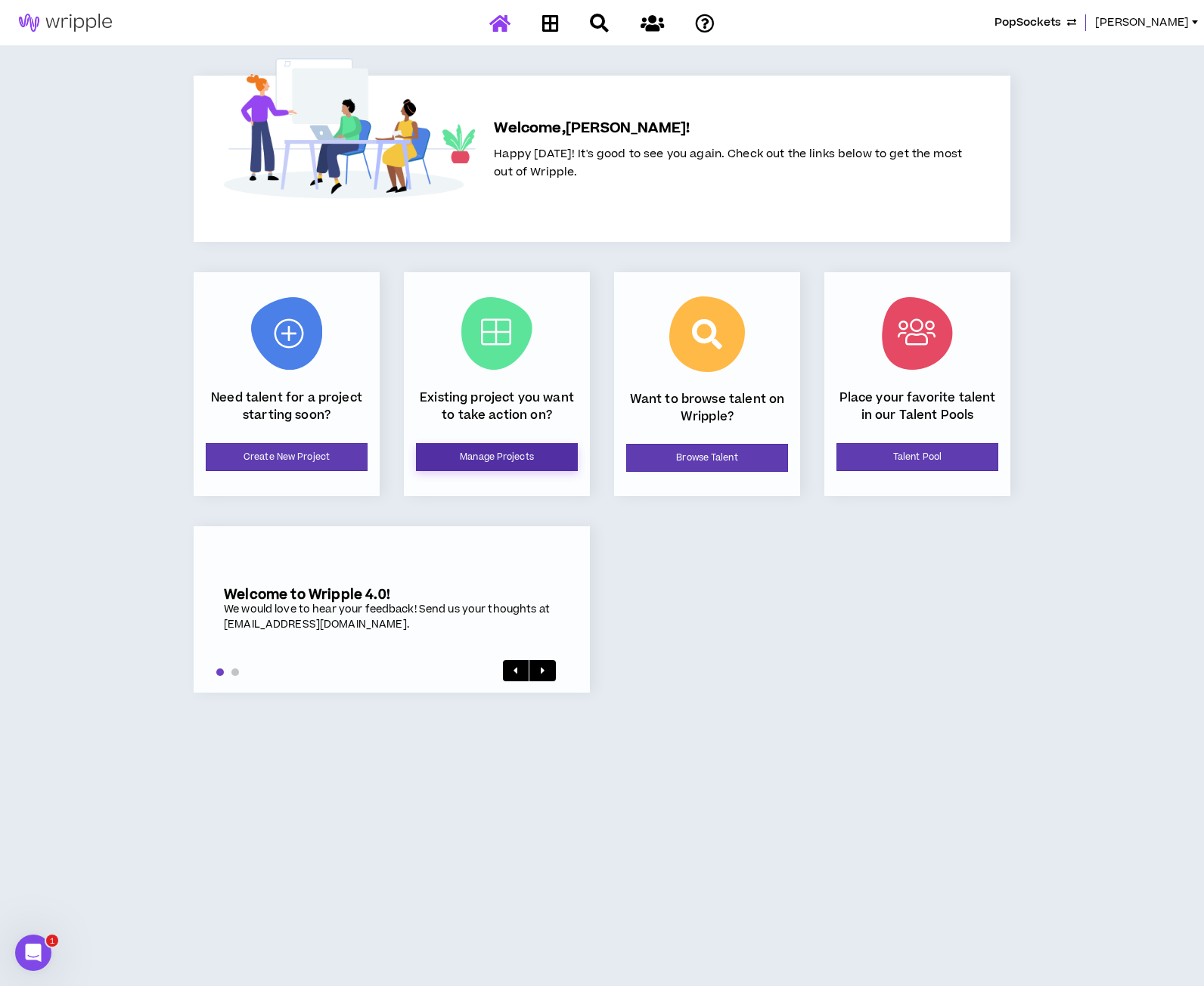 click on "Manage Projects" at bounding box center (497, 457) 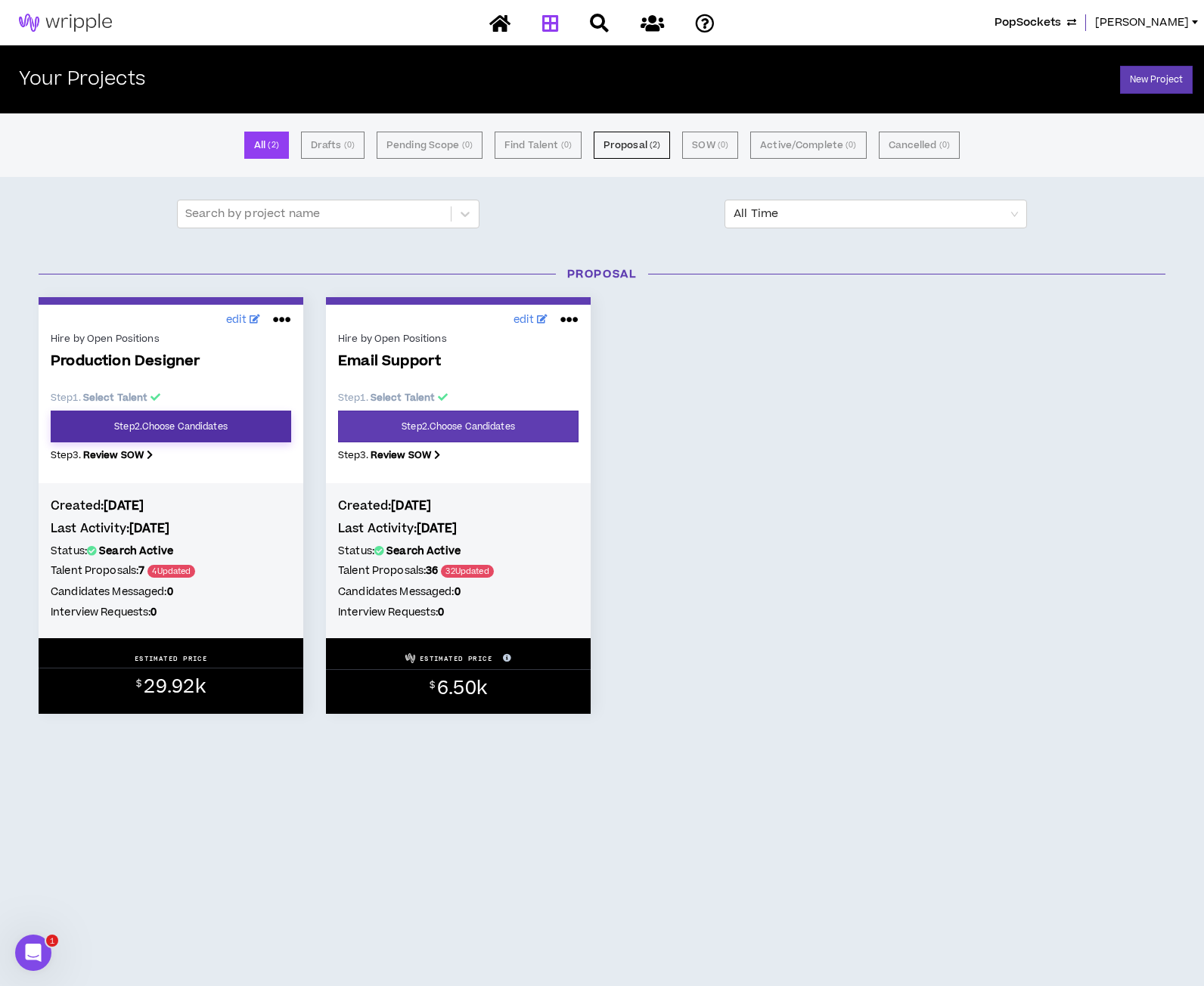 click on "Step  2 .  Choose Candidates" at bounding box center [171, 426] 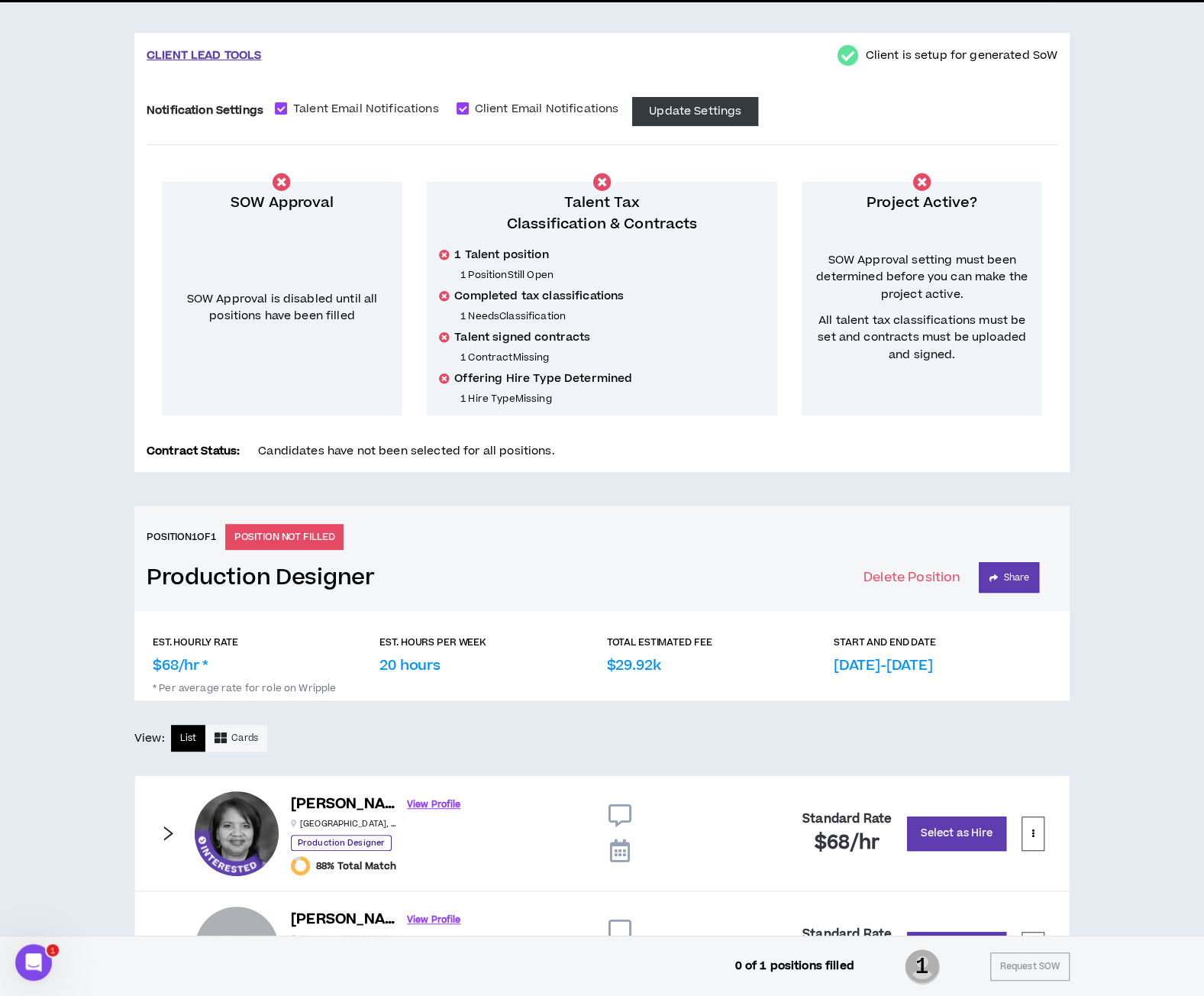 scroll, scrollTop: 0, scrollLeft: 0, axis: both 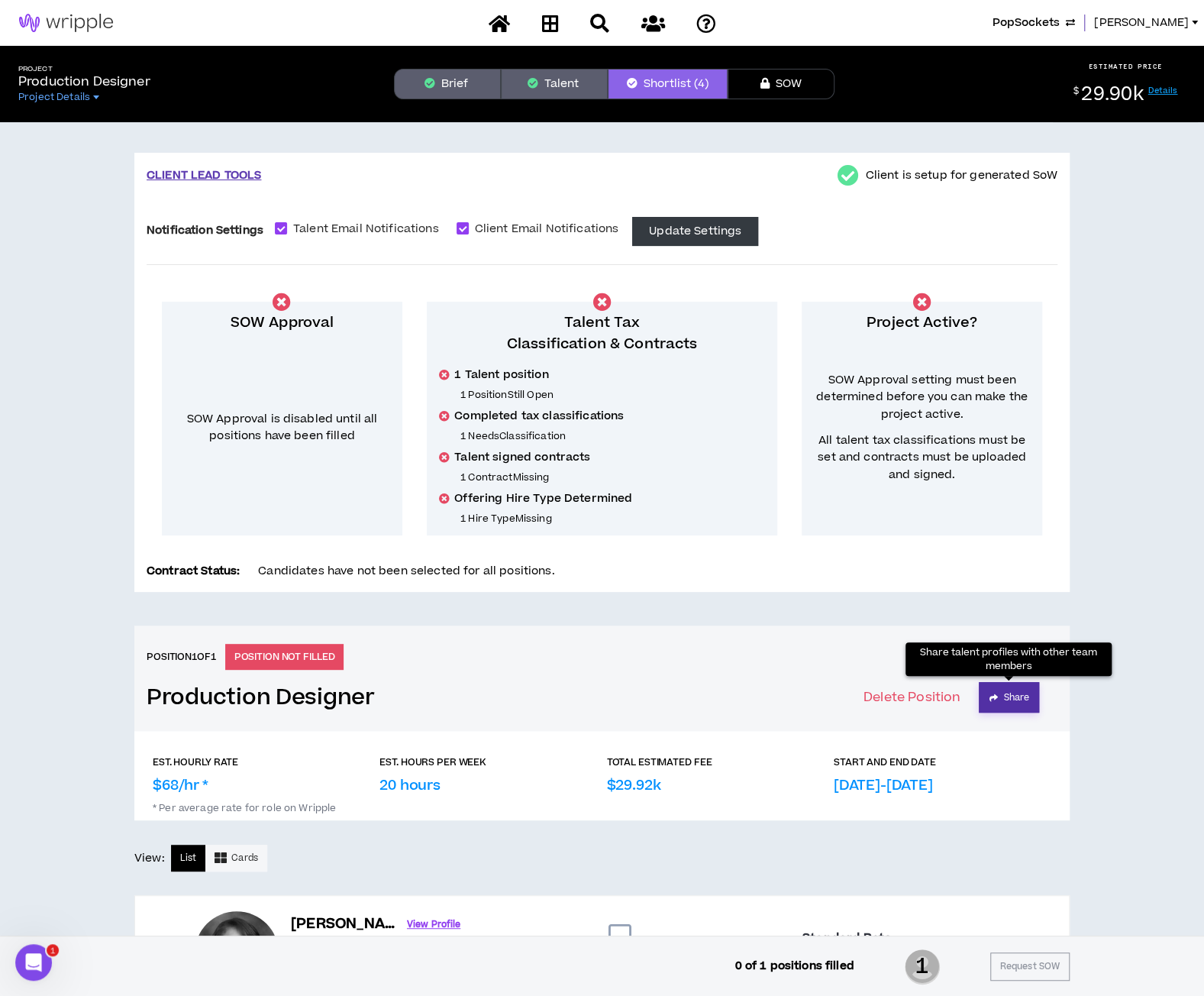 click on "Share" at bounding box center [1009, 697] 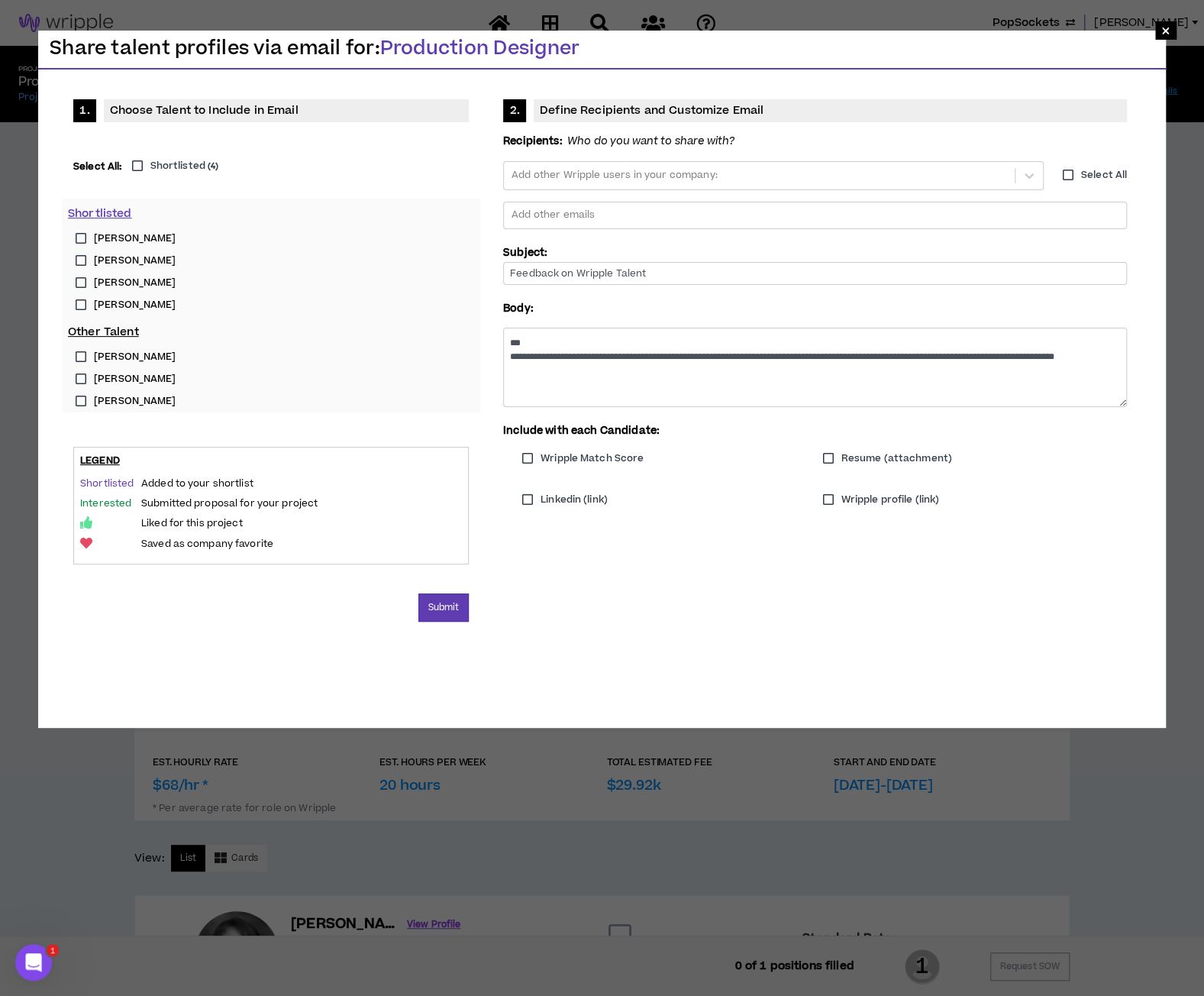 click on "Shortlisted   ( 4 )" at bounding box center [172, 166] 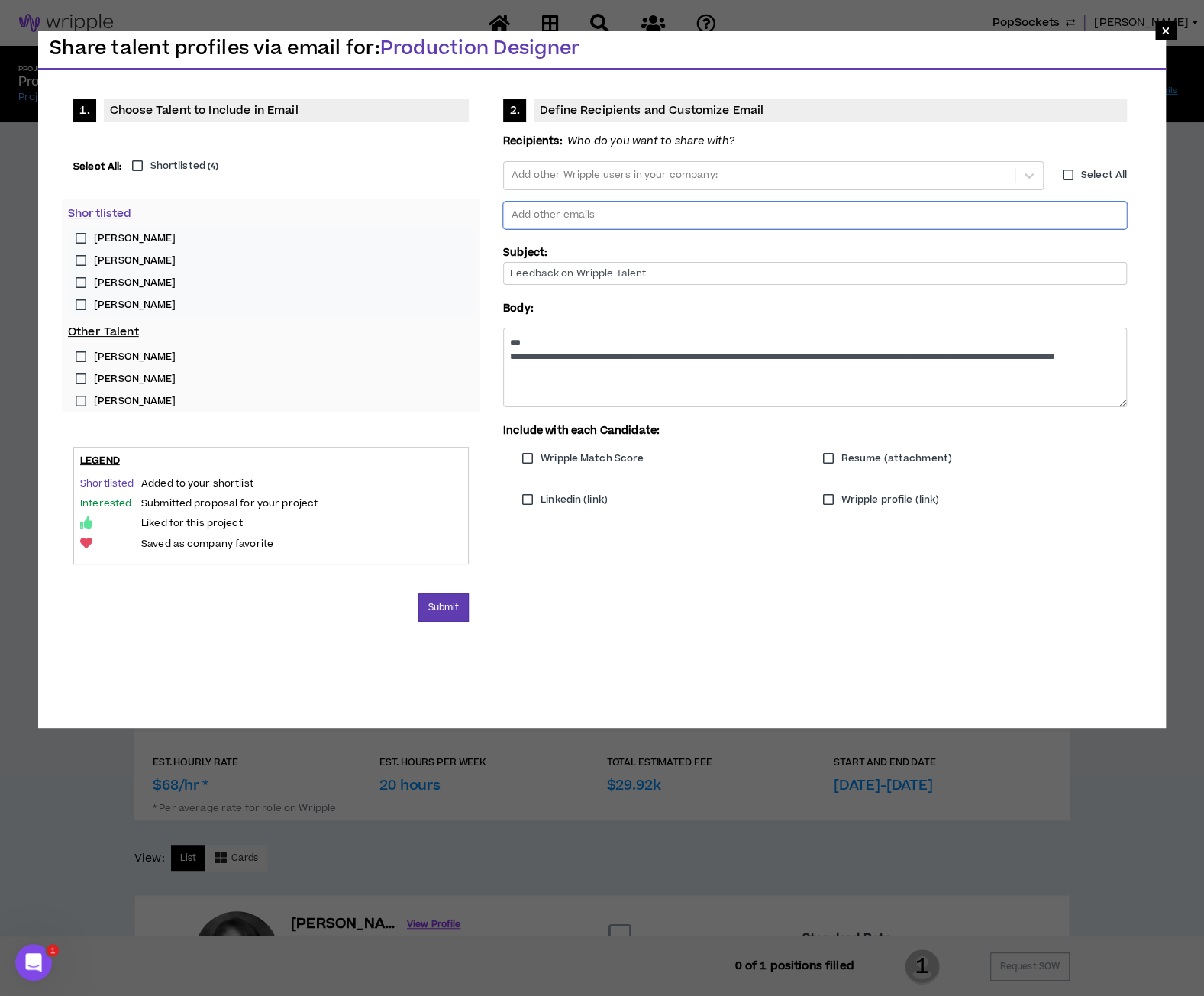 click at bounding box center [815, 215] 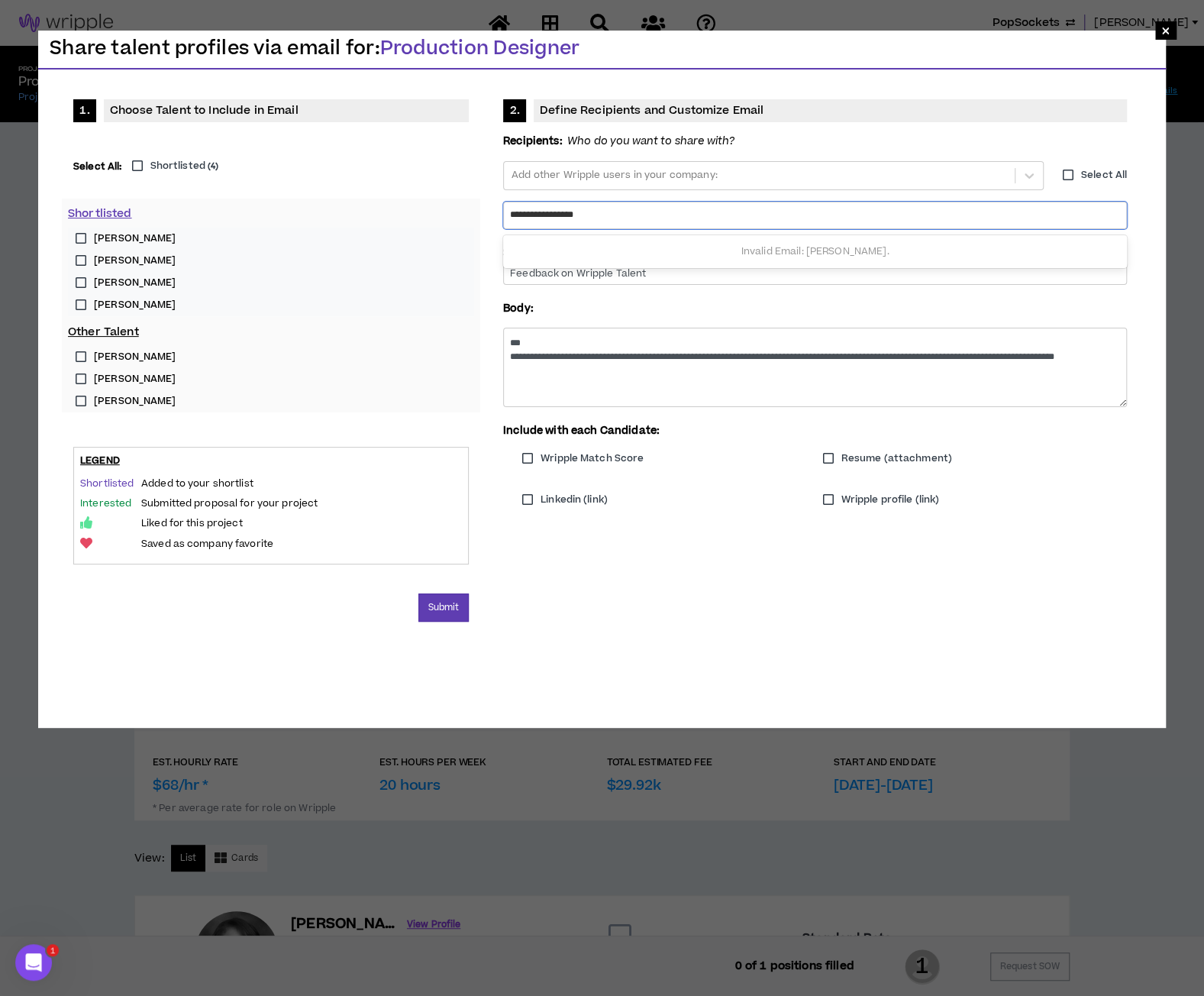 type on "**********" 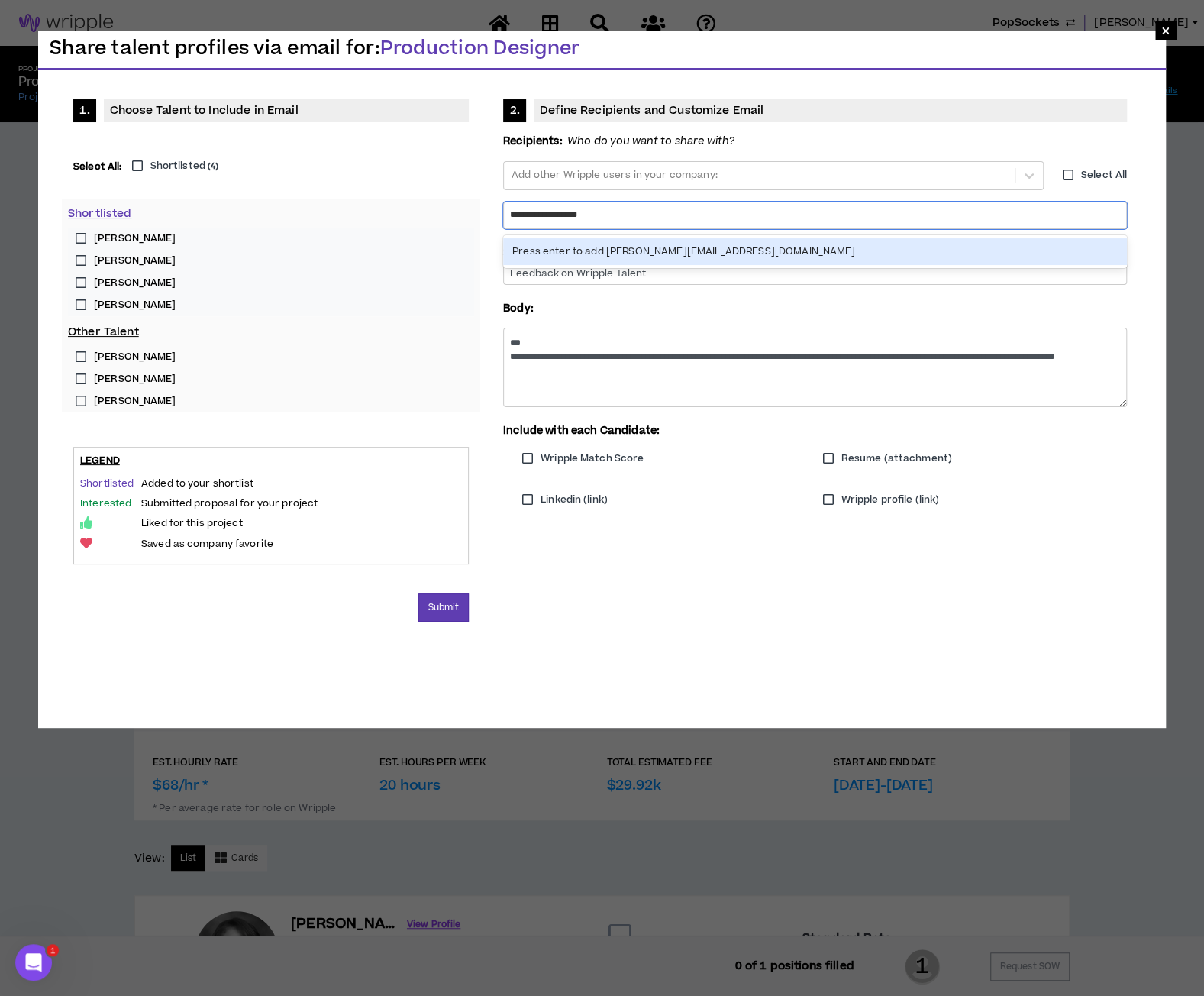 type 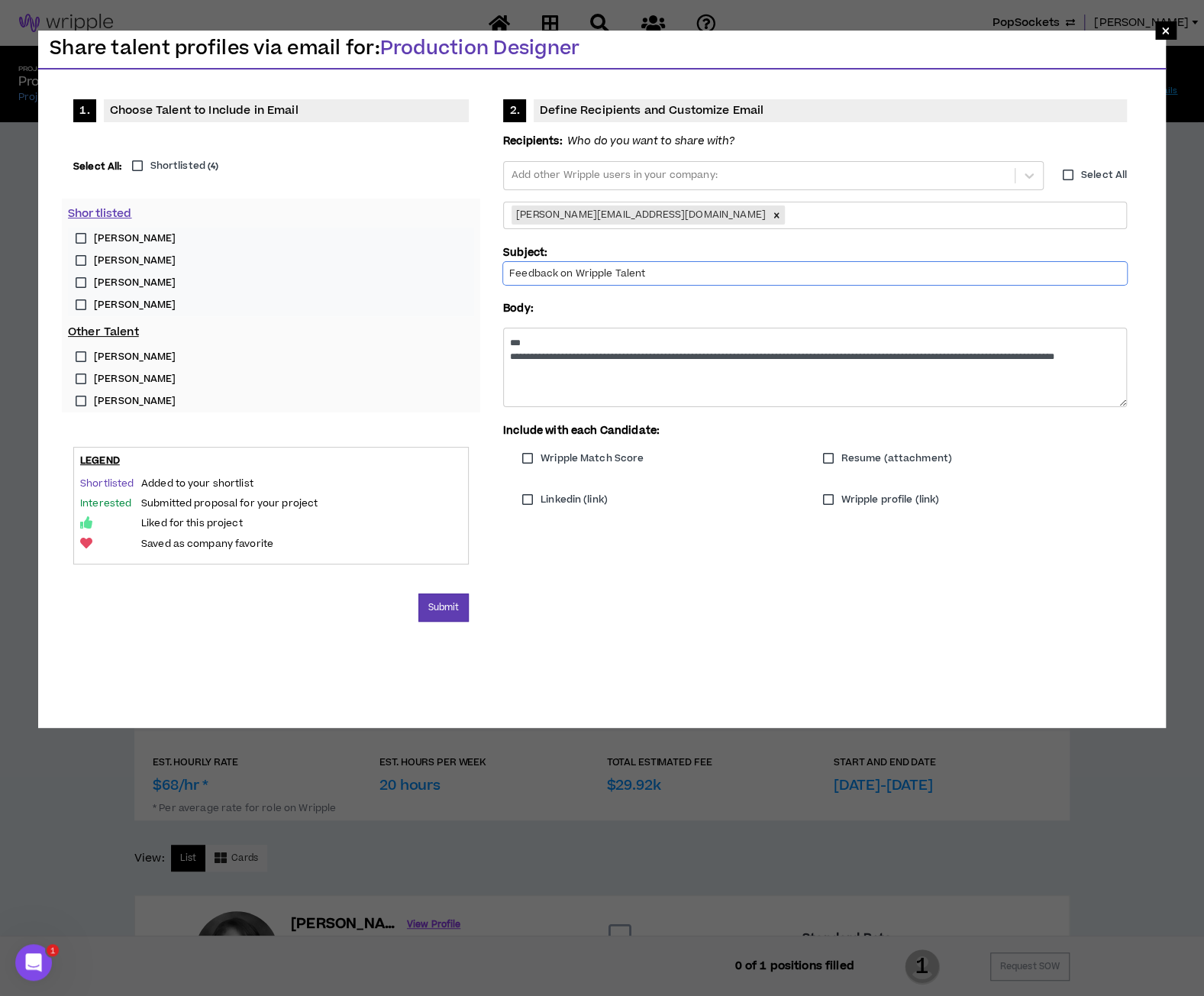click on "Feedback on Wripple Talent" at bounding box center [815, 273] 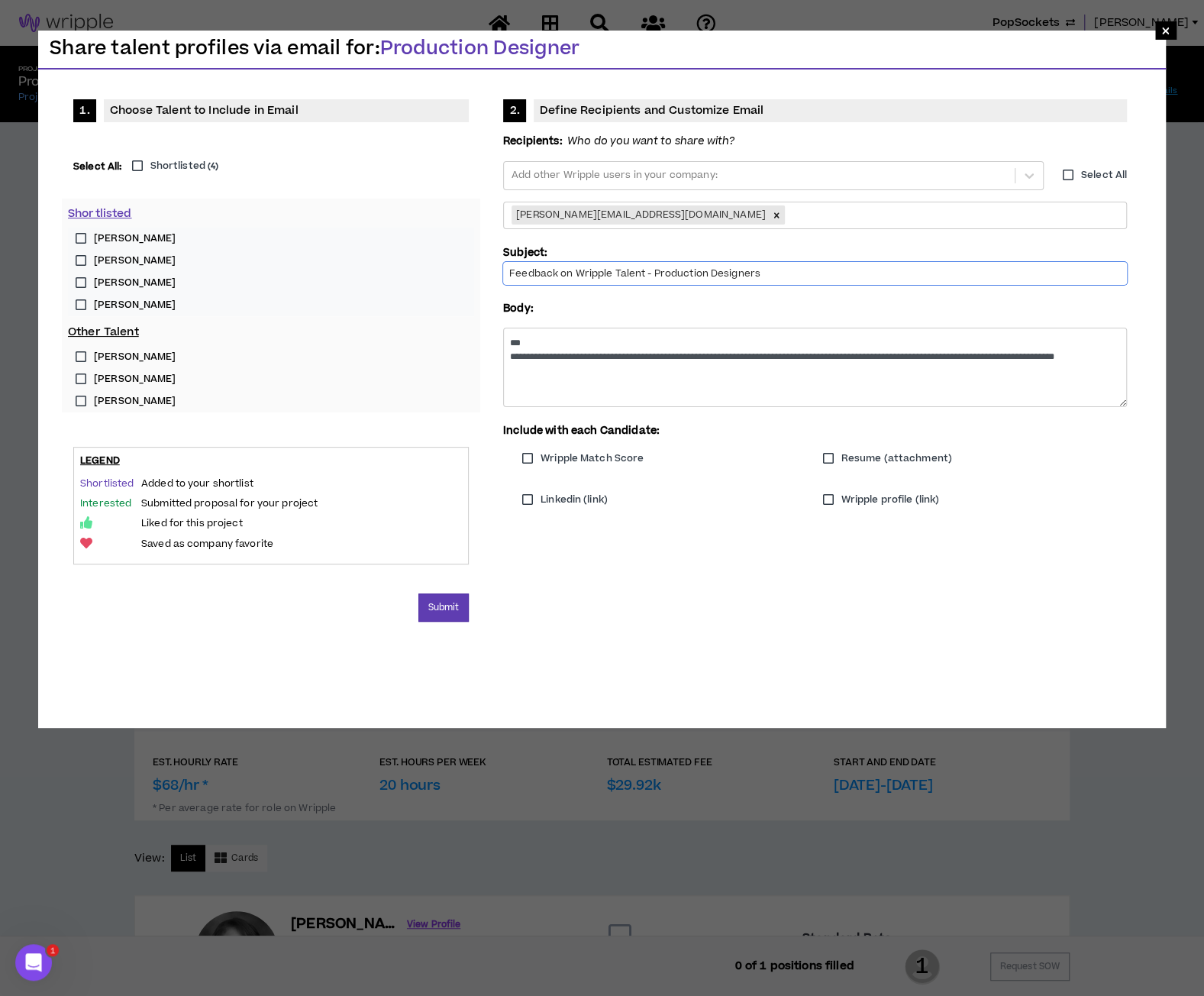 type on "Feedback on Wripple Talent - Production Designers" 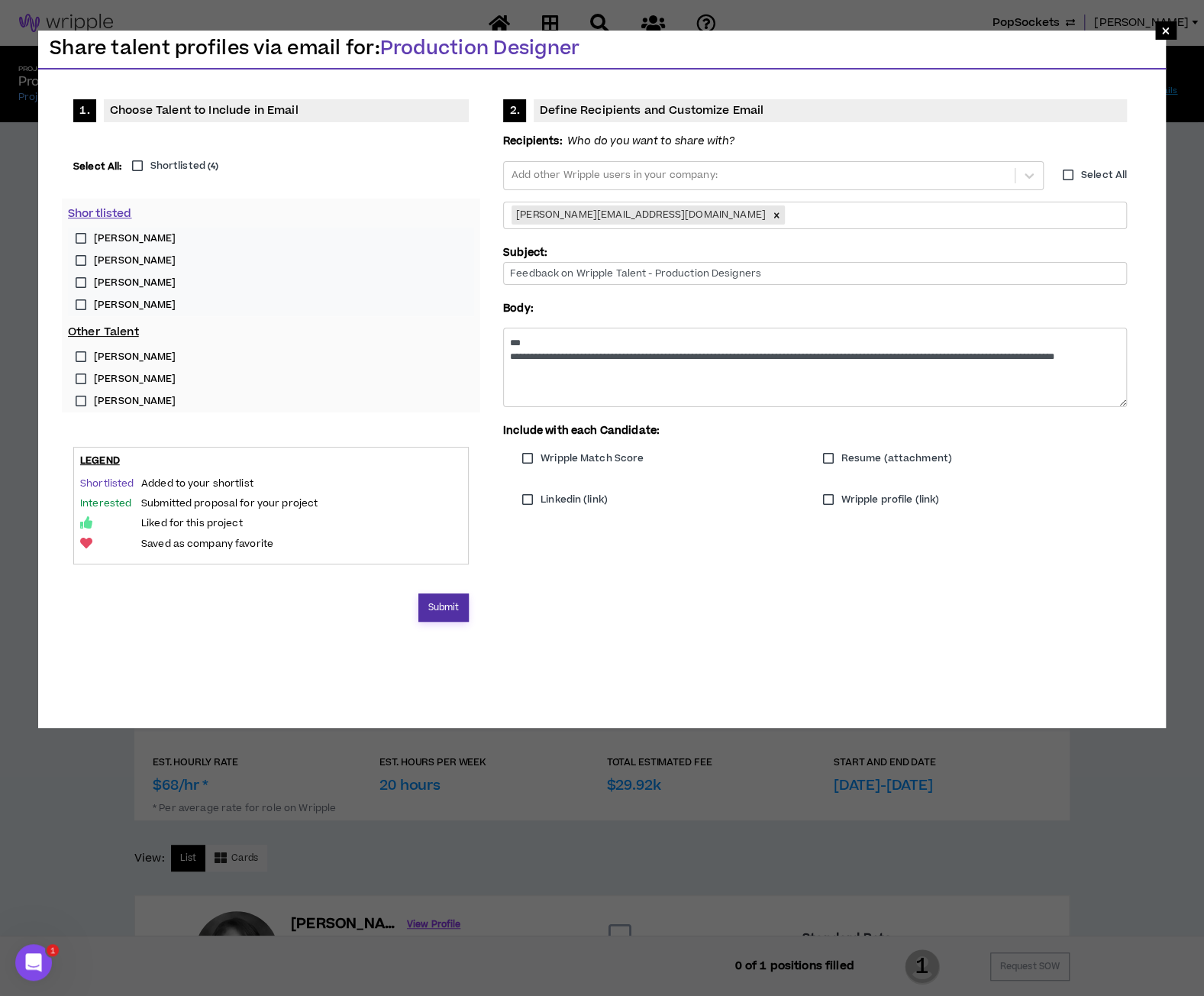 click on "Submit" at bounding box center (444, 607) 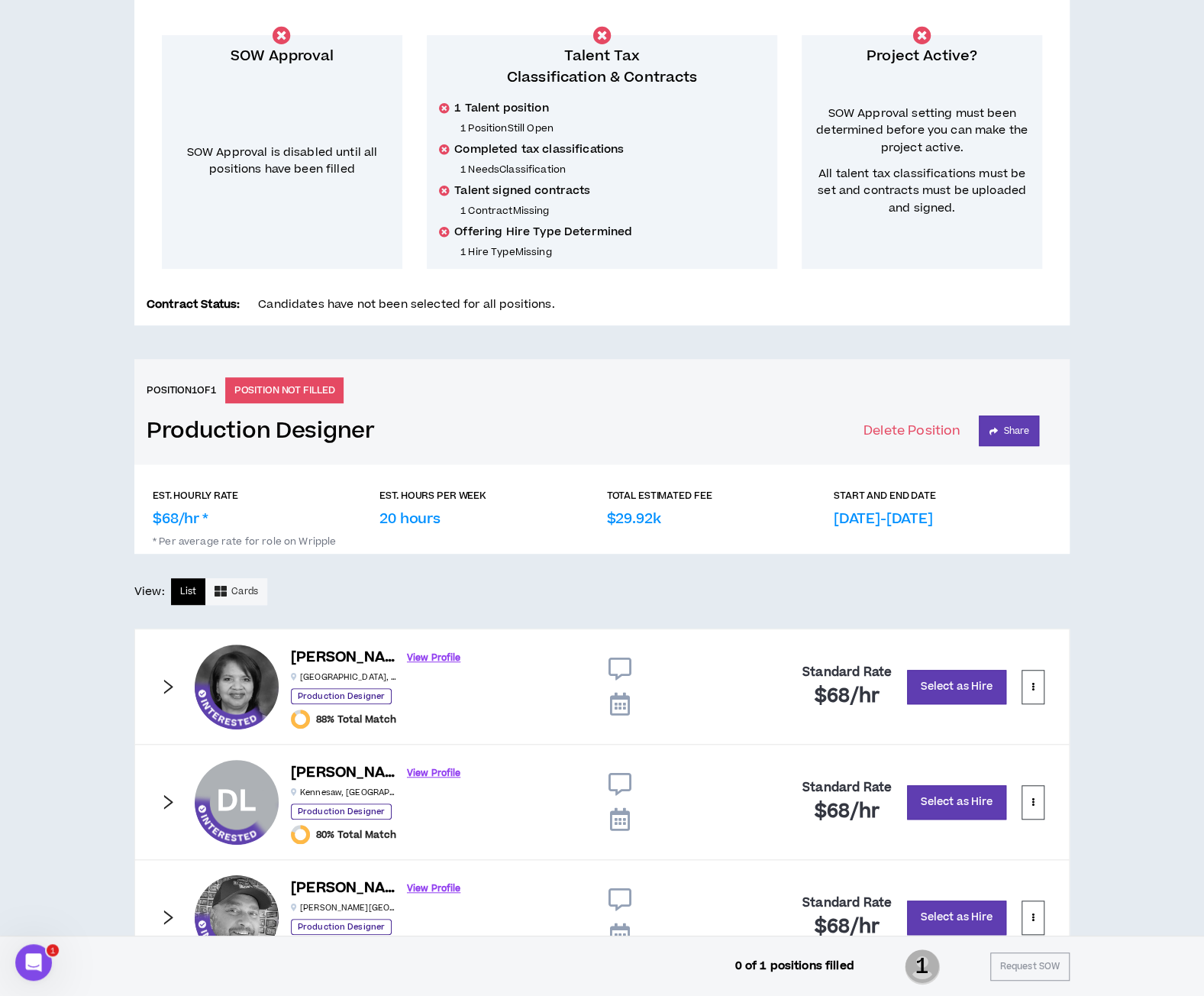 scroll, scrollTop: 60, scrollLeft: 0, axis: vertical 